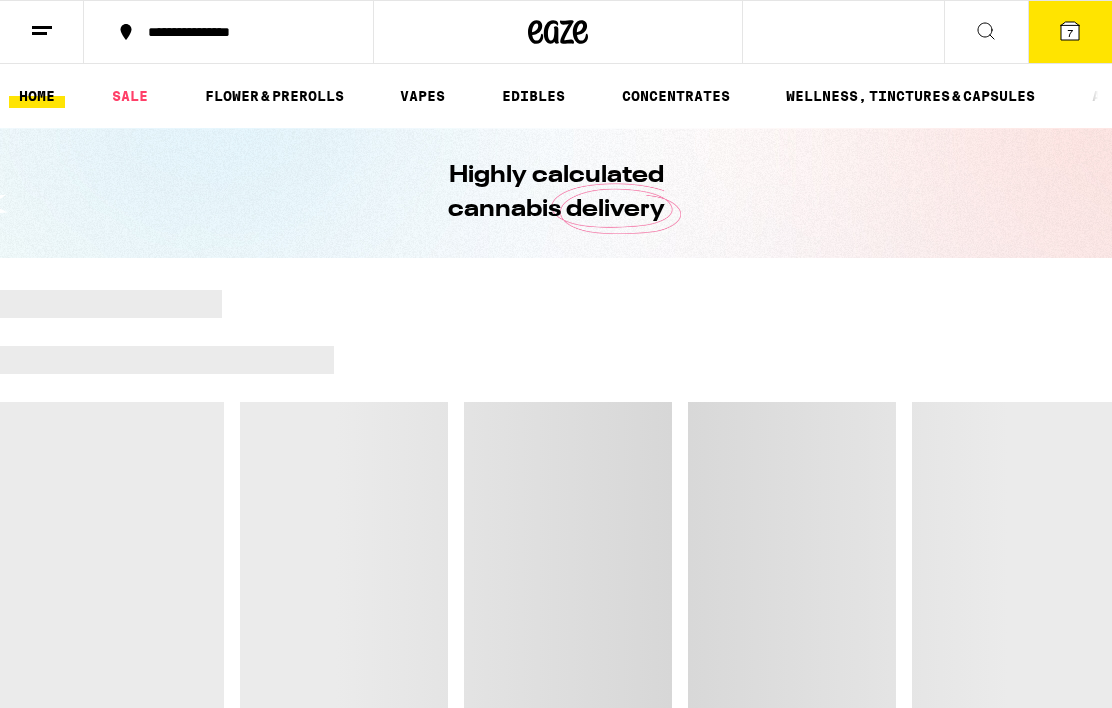 scroll, scrollTop: 0, scrollLeft: 0, axis: both 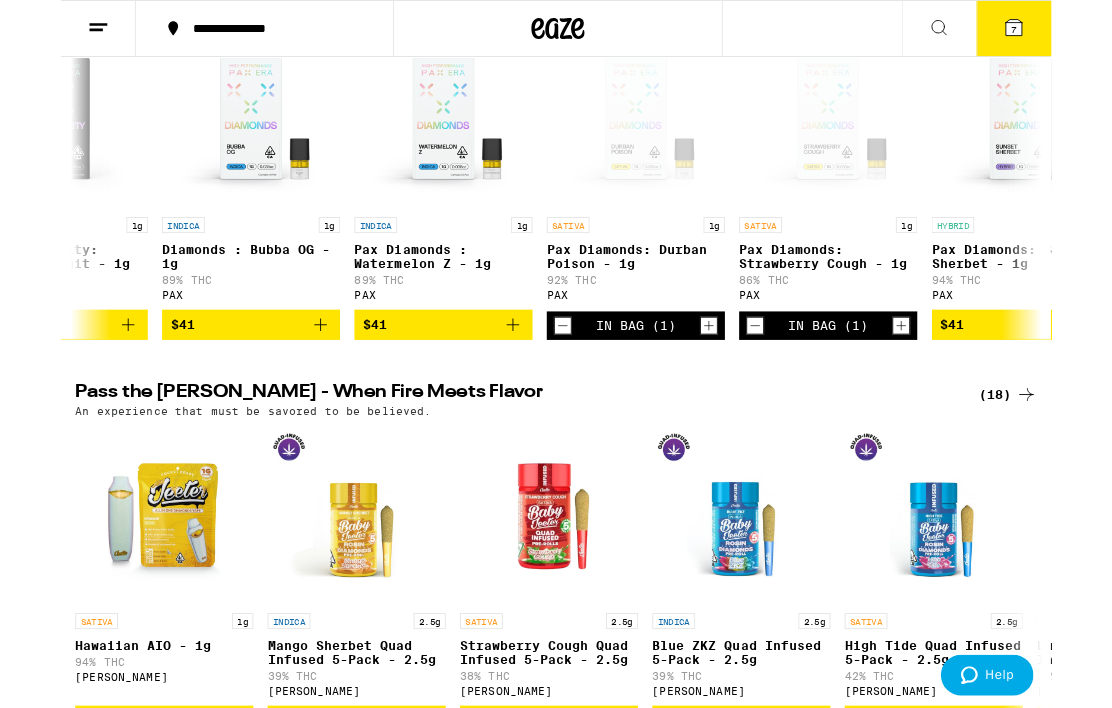 click on "**********" at bounding box center [556, 785] 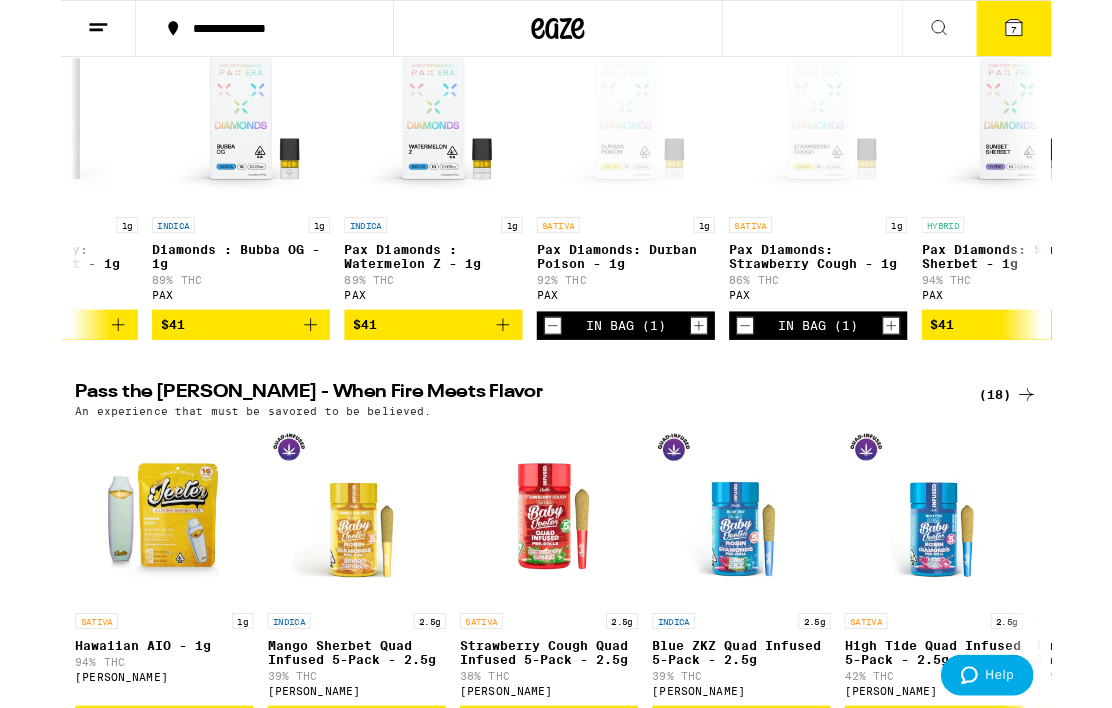 scroll, scrollTop: 0, scrollLeft: 991, axis: horizontal 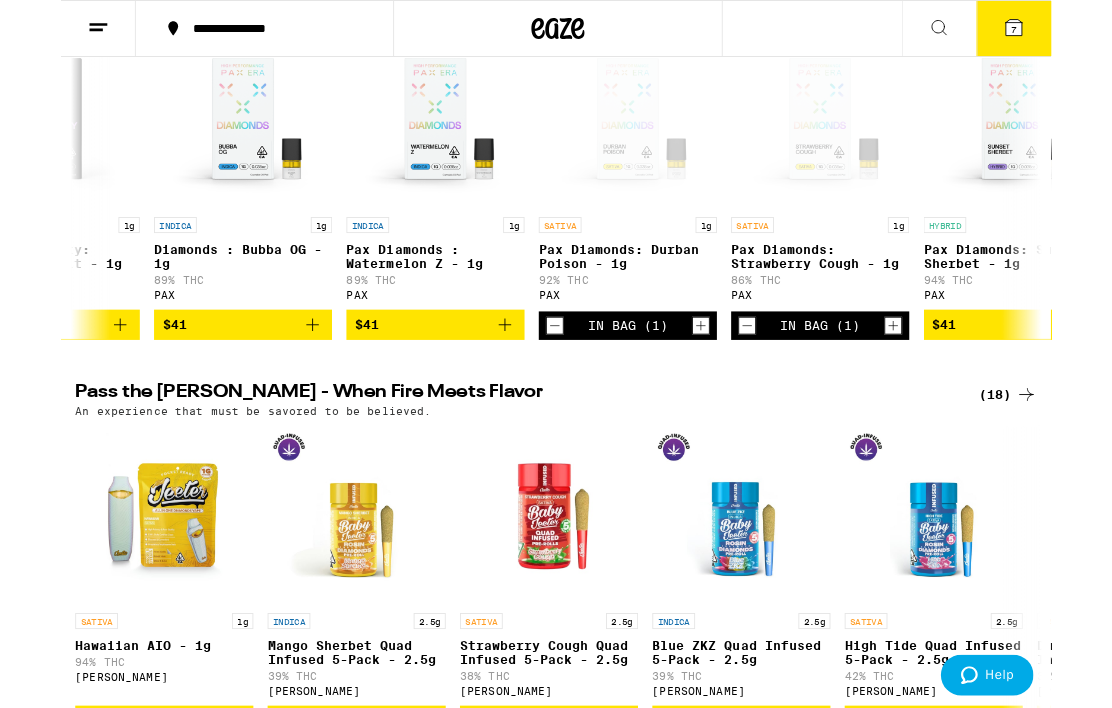 click 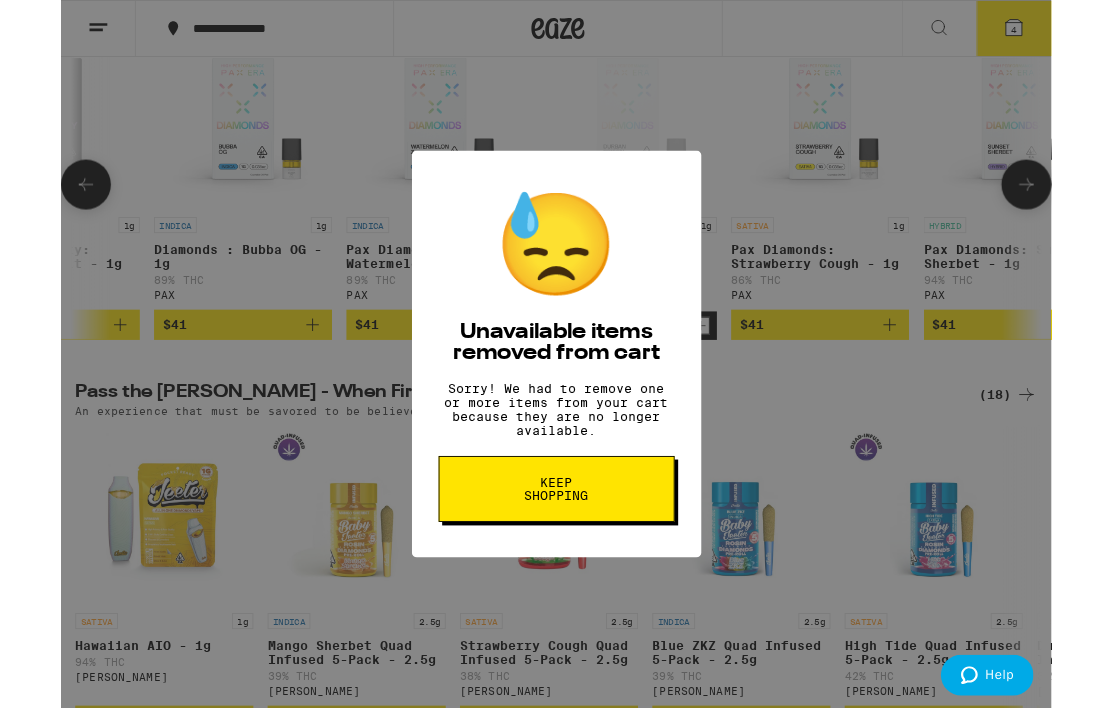 click on "Keep Shopping" at bounding box center [556, 549] 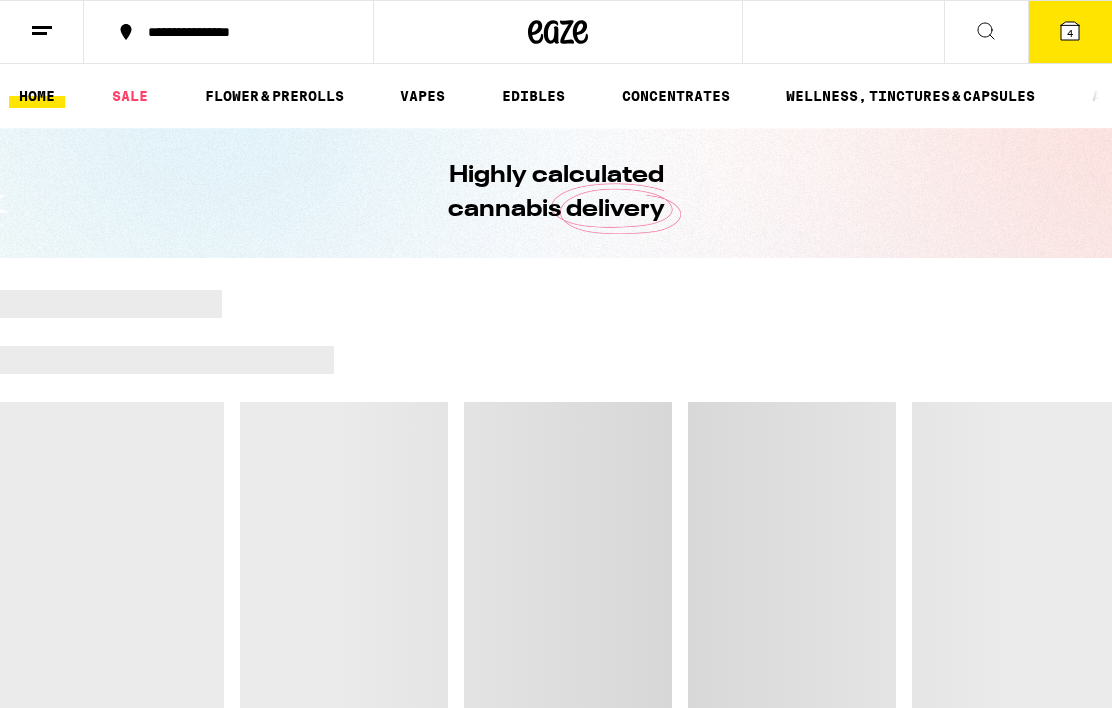 scroll, scrollTop: 0, scrollLeft: 0, axis: both 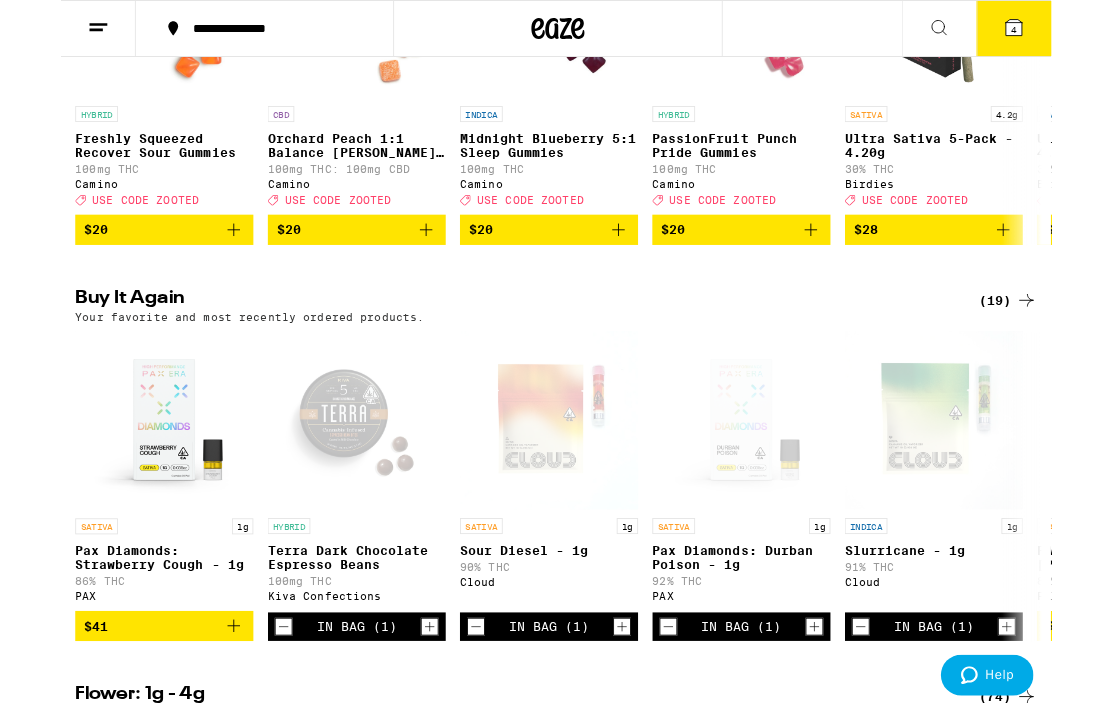 click on "PAX" at bounding box center [116, 669] 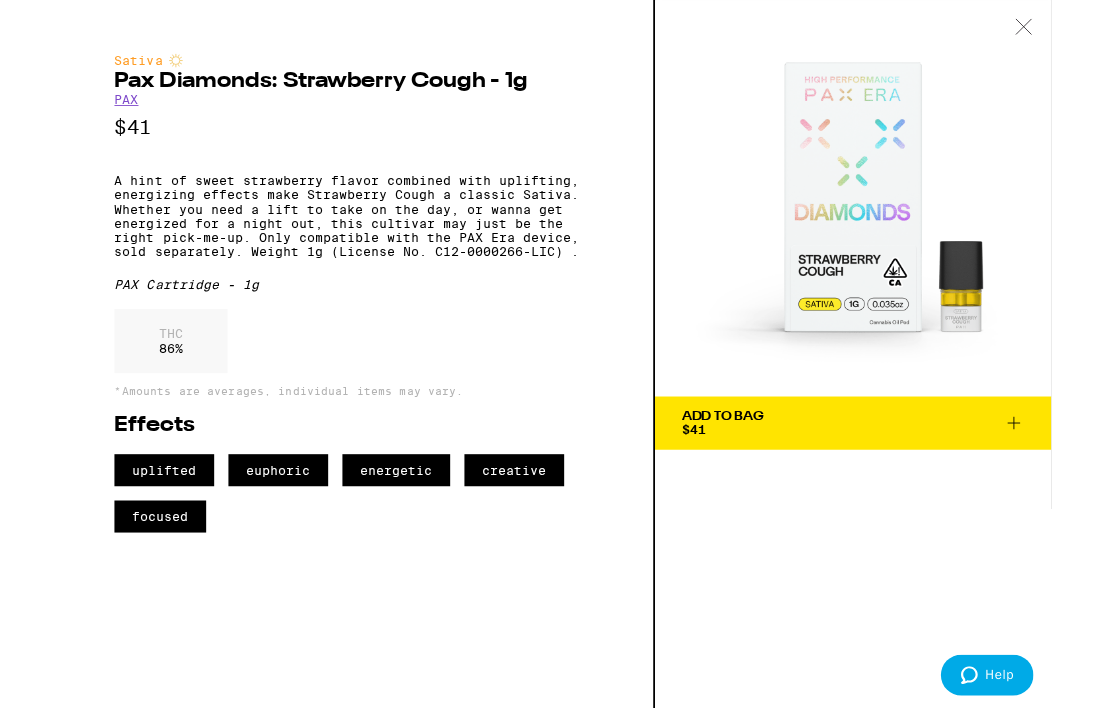 click on "PAX" at bounding box center [73, 112] 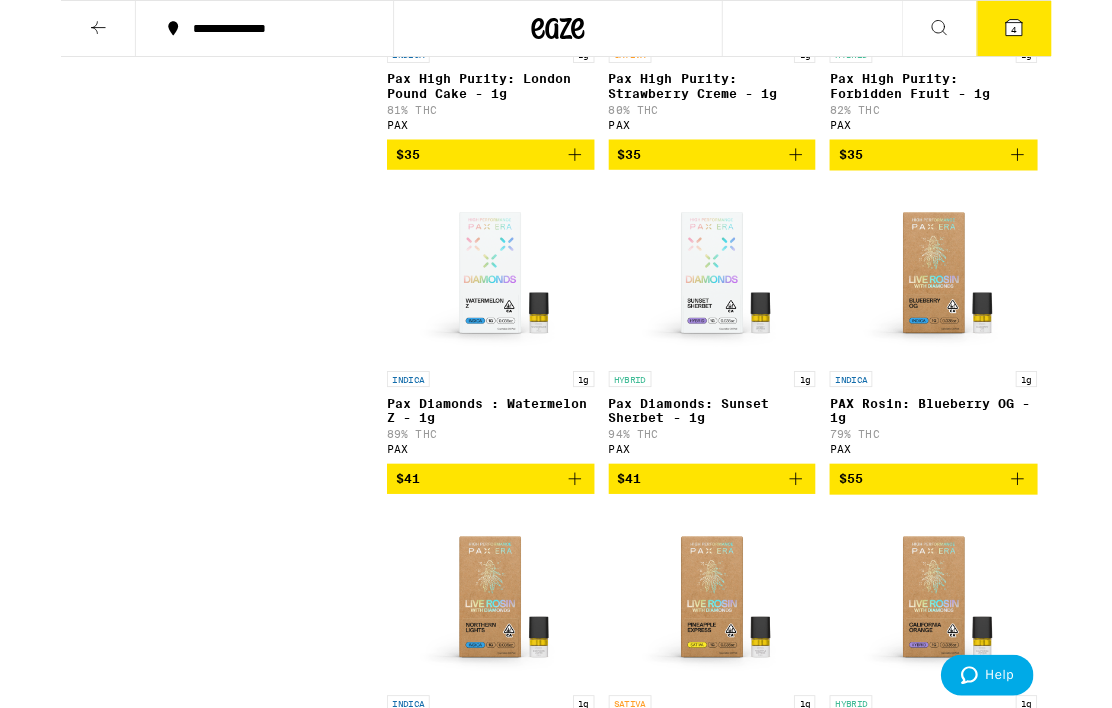 scroll, scrollTop: 1608, scrollLeft: 0, axis: vertical 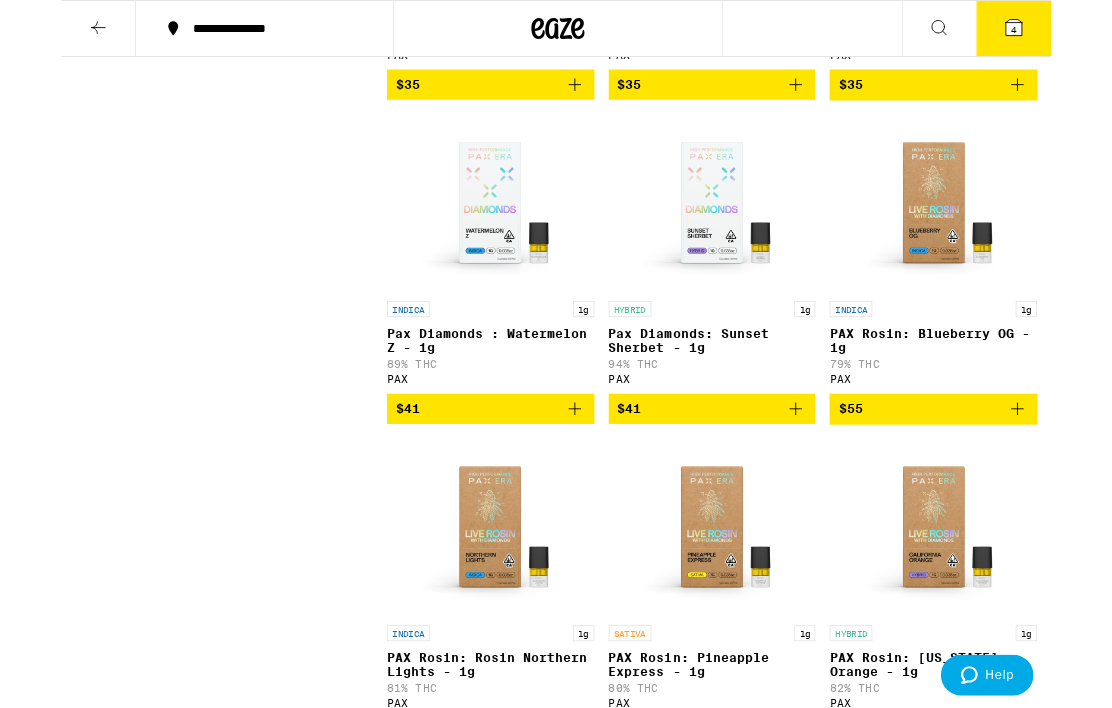 click 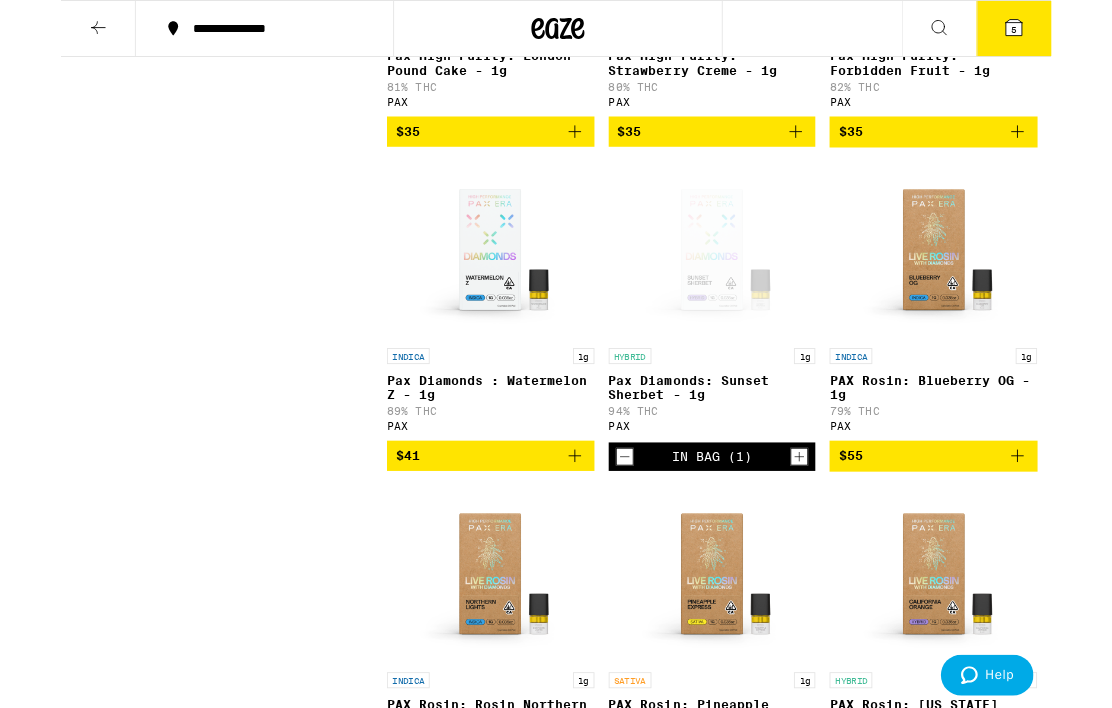 scroll, scrollTop: 1556, scrollLeft: 0, axis: vertical 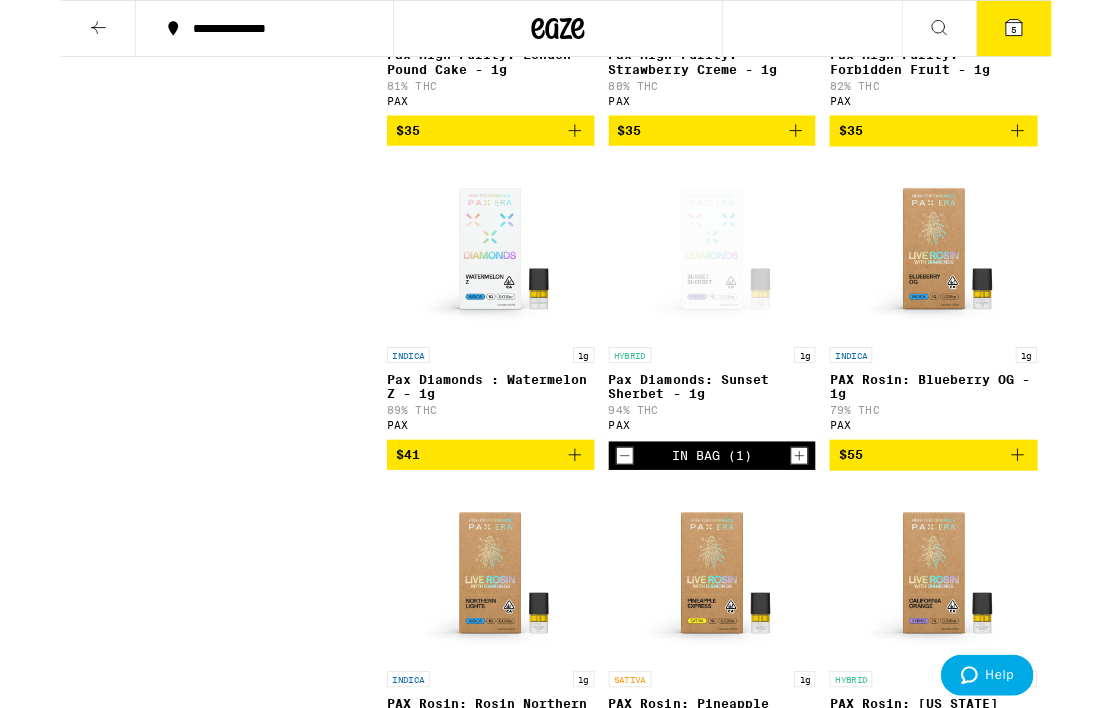 click 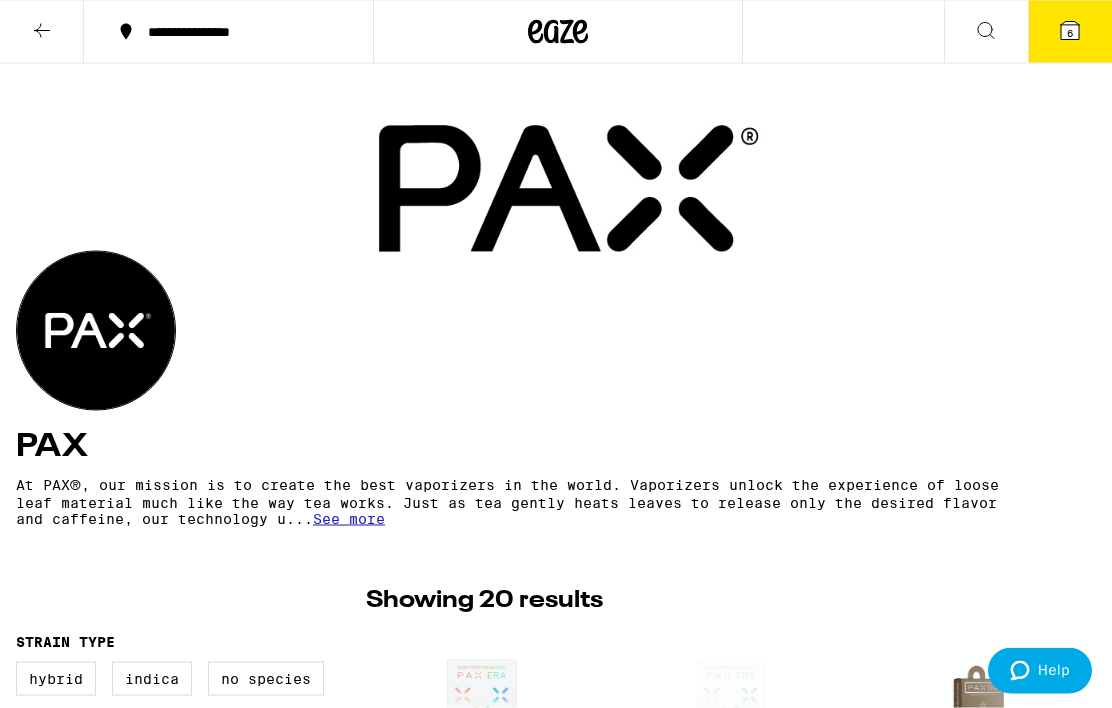 scroll, scrollTop: 0, scrollLeft: 0, axis: both 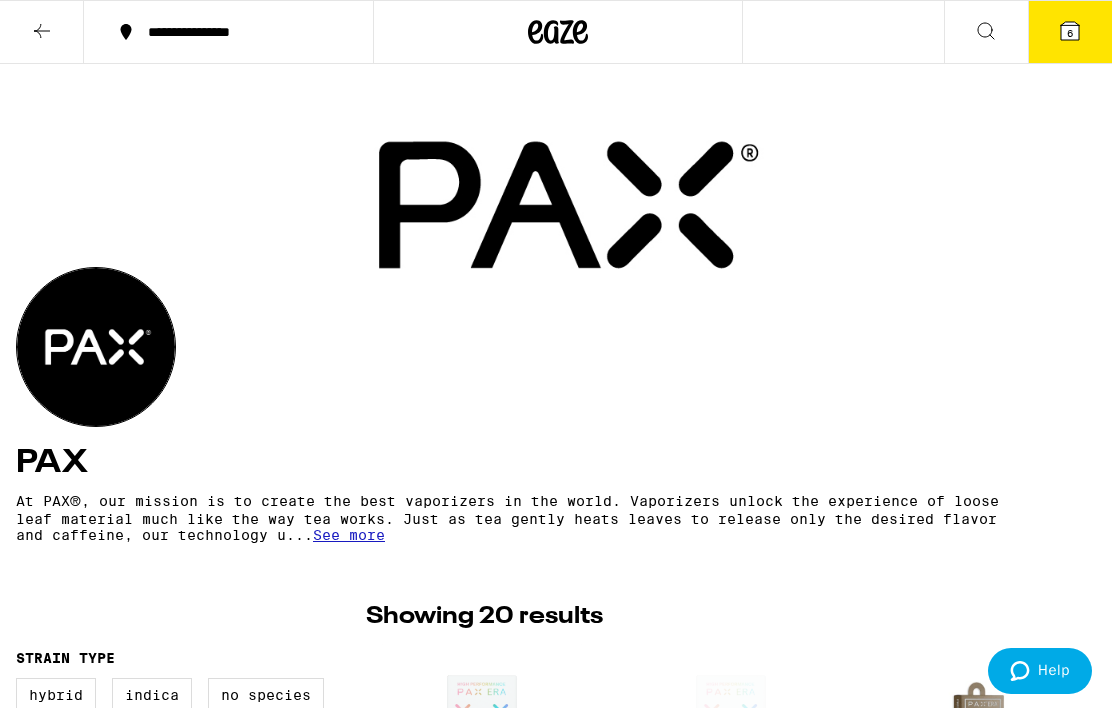 click on "6" at bounding box center (1070, 33) 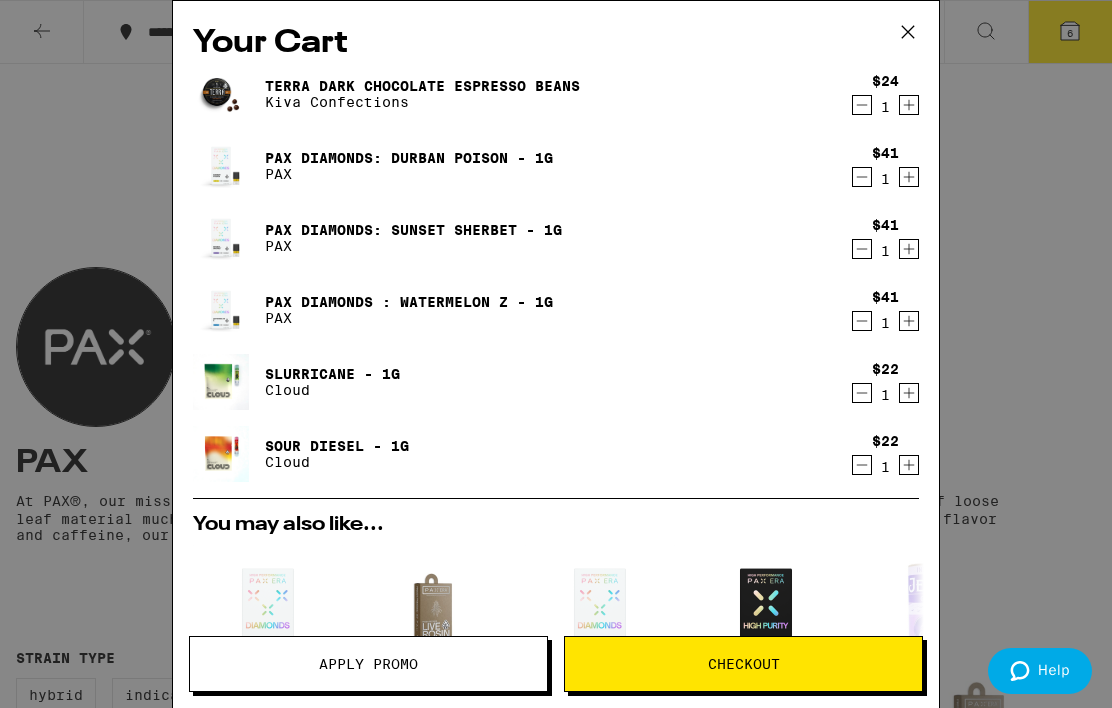 click at bounding box center (862, 105) 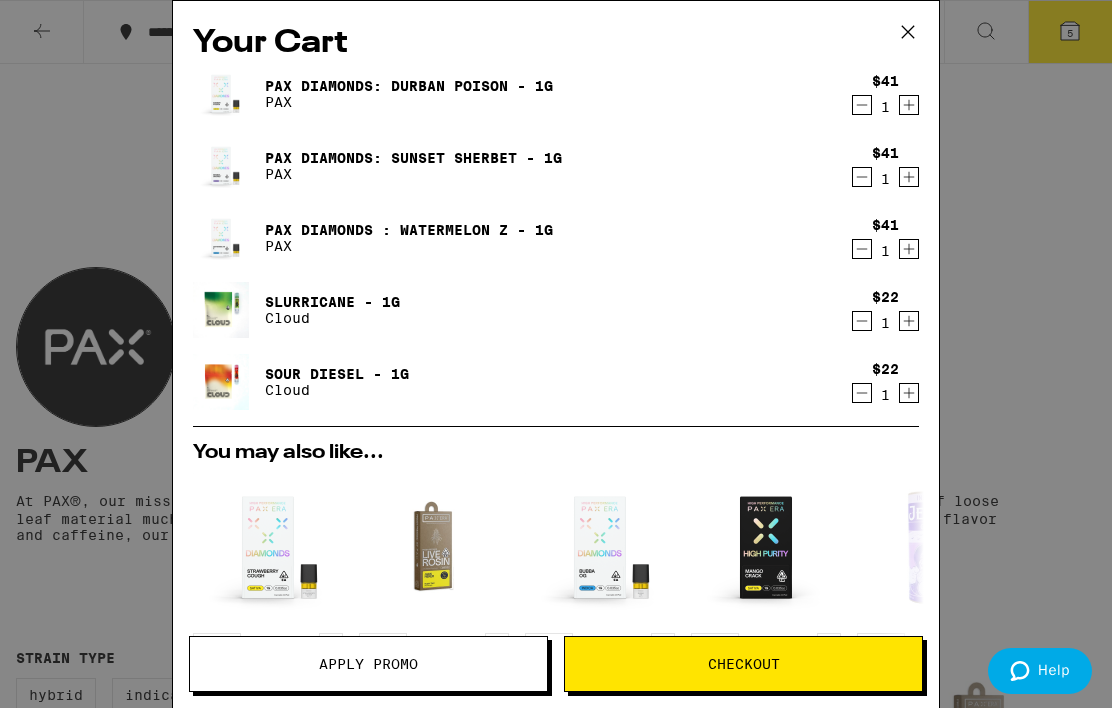 click 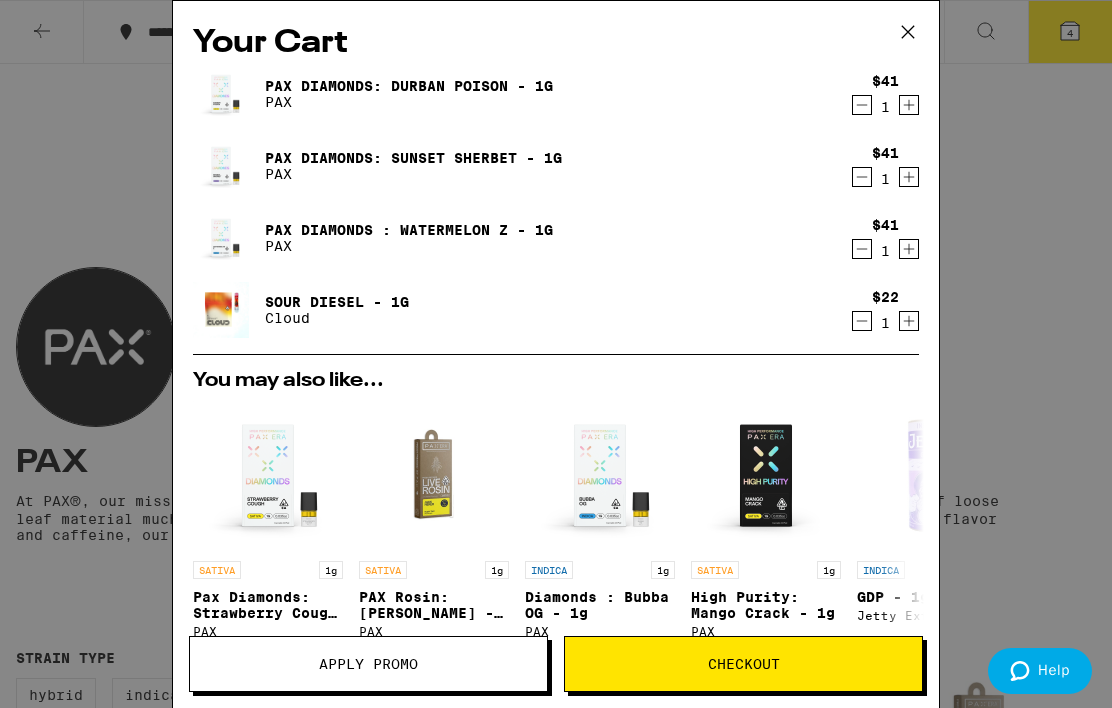 click 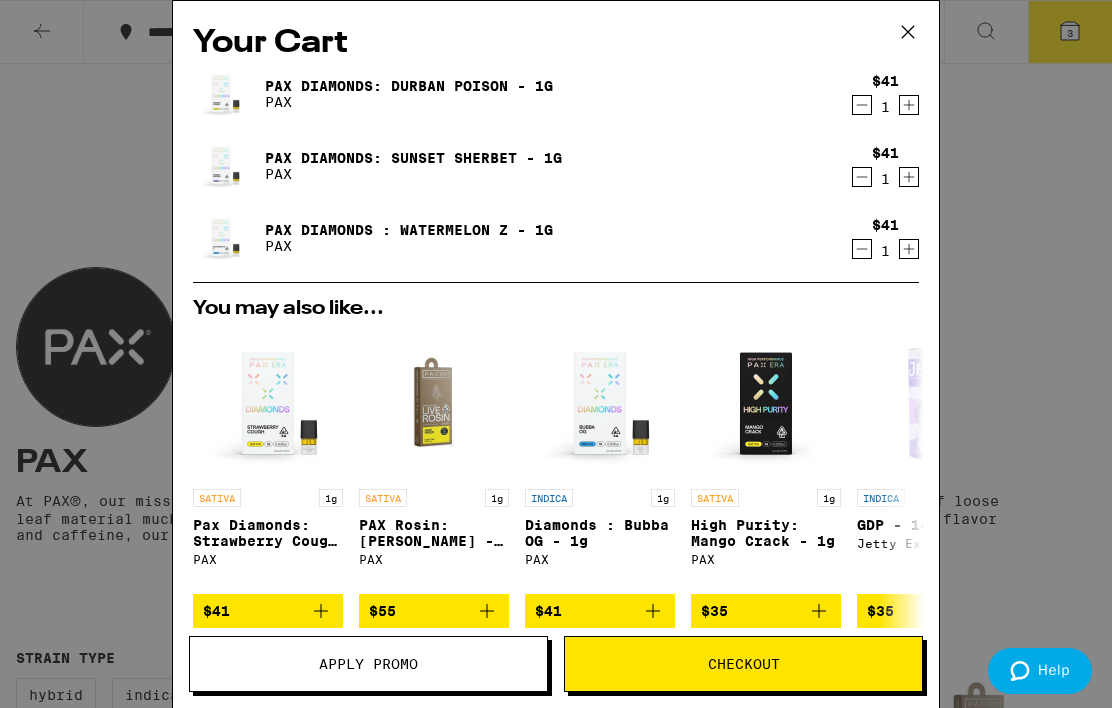 click on "Your Cart Pax Diamonds: Durban Poison - 1g PAX $41 1 Pax Diamonds: Sunset Sherbet - 1g PAX $41 1 Pax Diamonds : Watermelon Z - 1g PAX $41 1 You may also like... SATIVA 1g Pax Diamonds: Strawberry Cough - 1g PAX $41 SATIVA 1g PAX Rosin: [PERSON_NAME] - 1g PAX $55 INDICA 1g Diamonds : Bubba OG - 1g PAX $41 SATIVA 1g High Purity: Mango Crack - 1g PAX $35 INDICA 1g GDP - 1g Jetty Extracts $35 SATIVA 1g Blue Dream - 1g Jetty Extracts $35 INDICA 1g Fire OG - 1g Jetty Extracts $35 HYBRID Terra Sea Salt Caramel Bites Kiva Confections $24 INDICA 4g Cherry Pop - 4g [PERSON_NAME] Farms Deal Created with Sketch. USE CODE ZOOTED $33 SATIVA 4g Jack - 4g [PERSON_NAME] Farms Deal Created with Sketch. USE CODE ZOOTED $33 Subtotal $123.00 Delivery $5.00 Free delivery for $75+ orders! Taxes & Fees More Info $61.00 Order Total $184.00 ⚠️ [DOMAIN_NAME] Apply Promo Checkout" at bounding box center [556, 354] 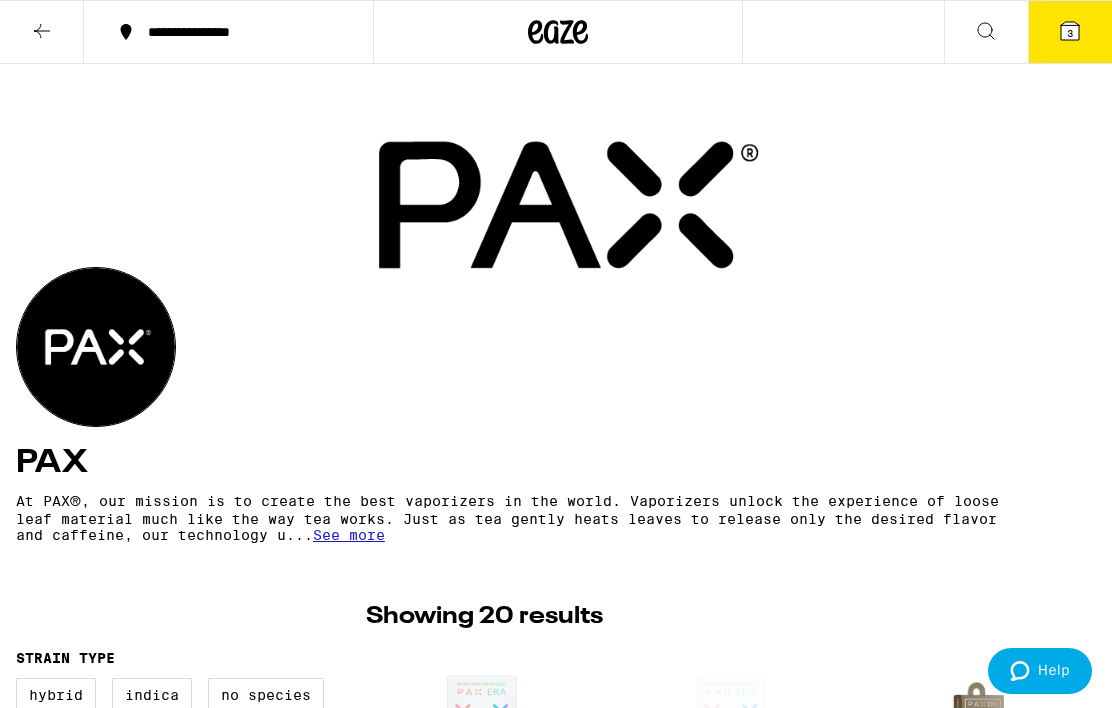 click 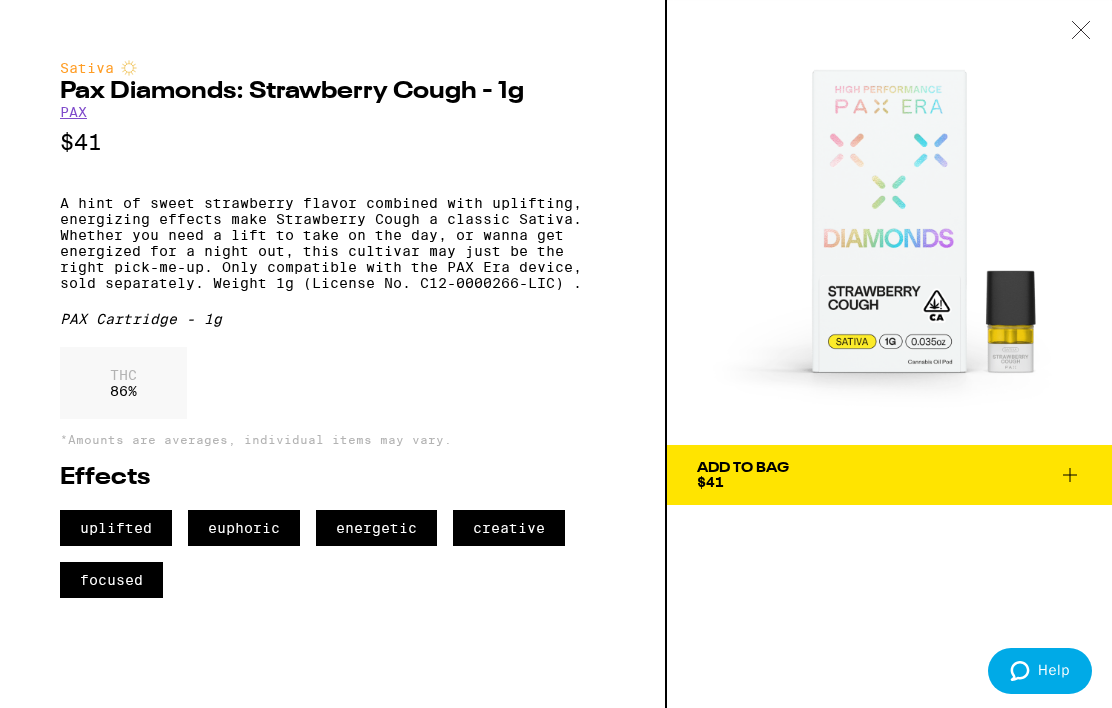 click 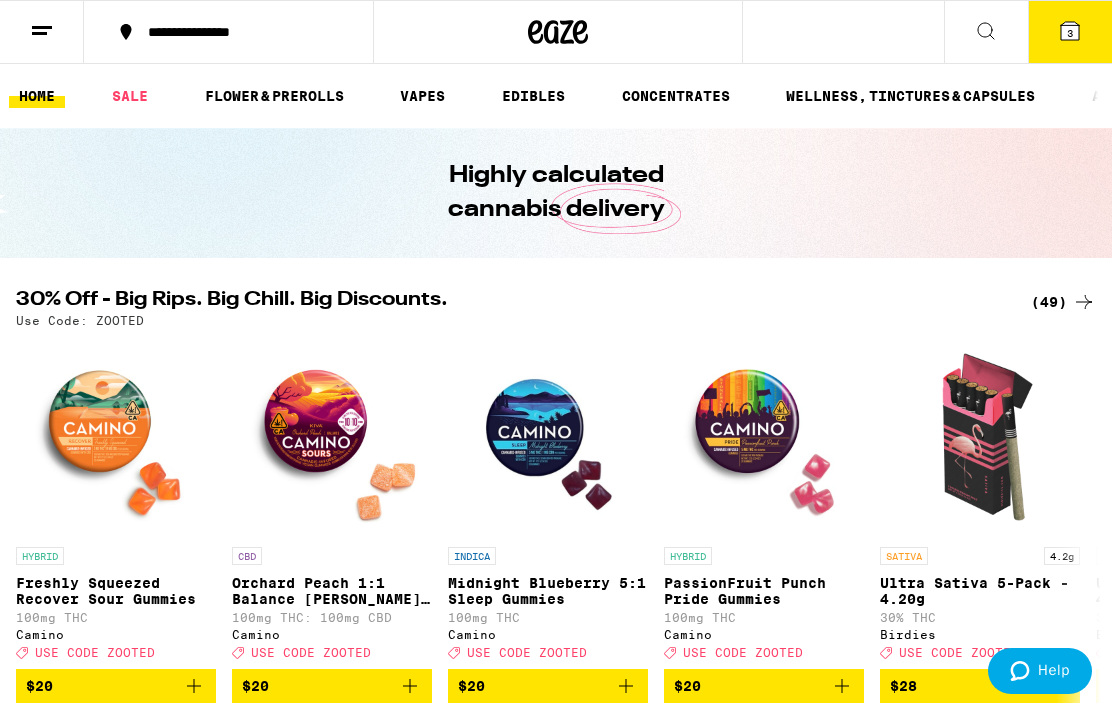 scroll, scrollTop: 0, scrollLeft: 0, axis: both 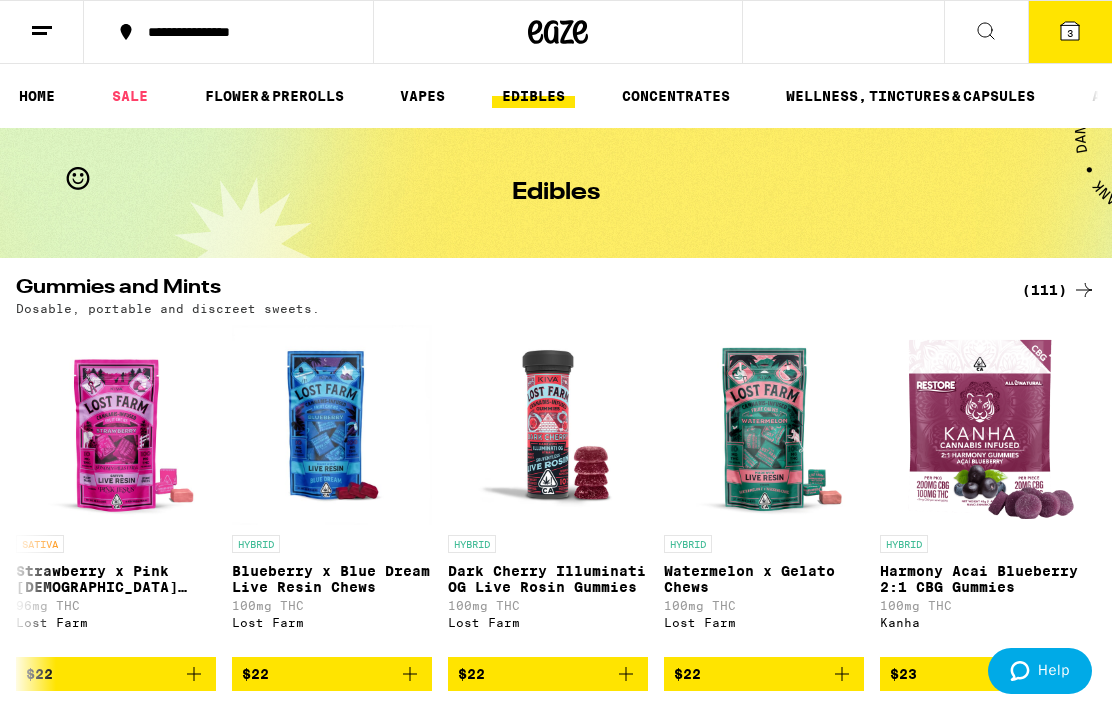 click on "CONCENTRATES" at bounding box center (676, 96) 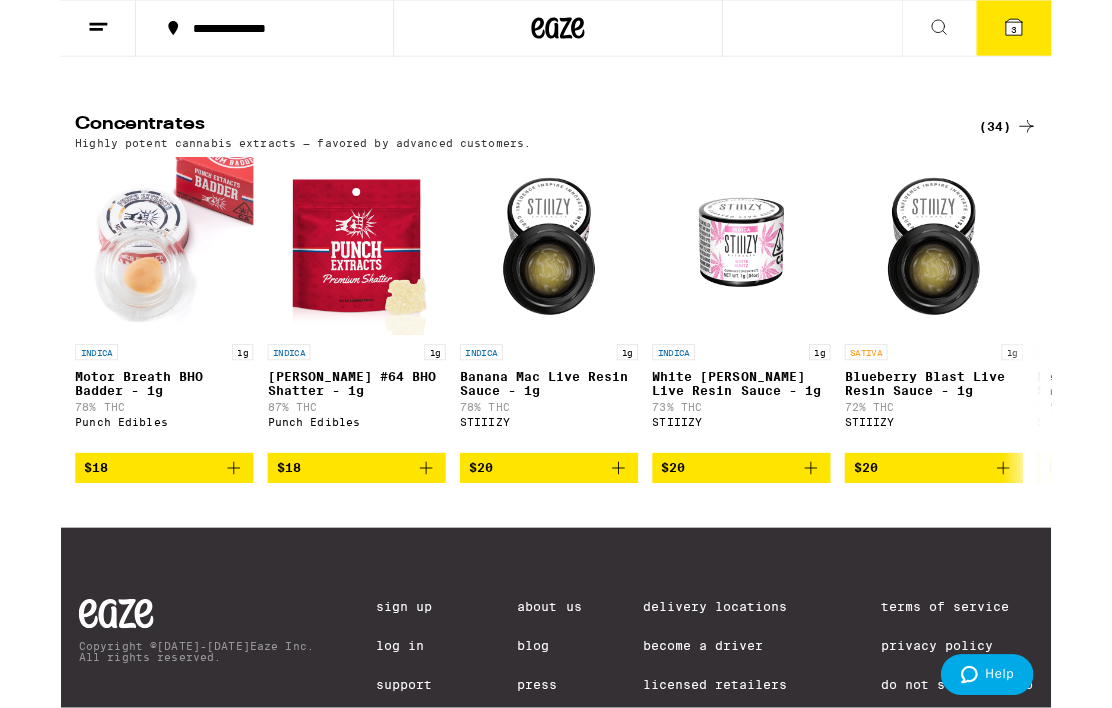 scroll, scrollTop: 149, scrollLeft: 0, axis: vertical 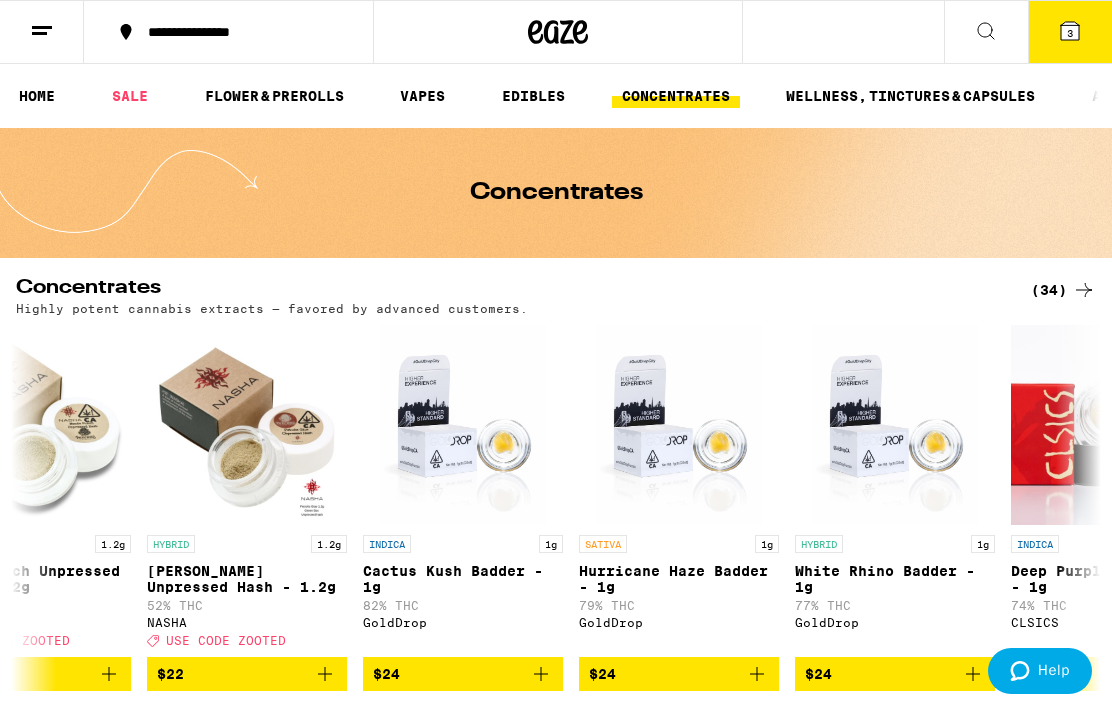 click on "WELLNESS, TINCTURES & CAPSULES" at bounding box center [910, 96] 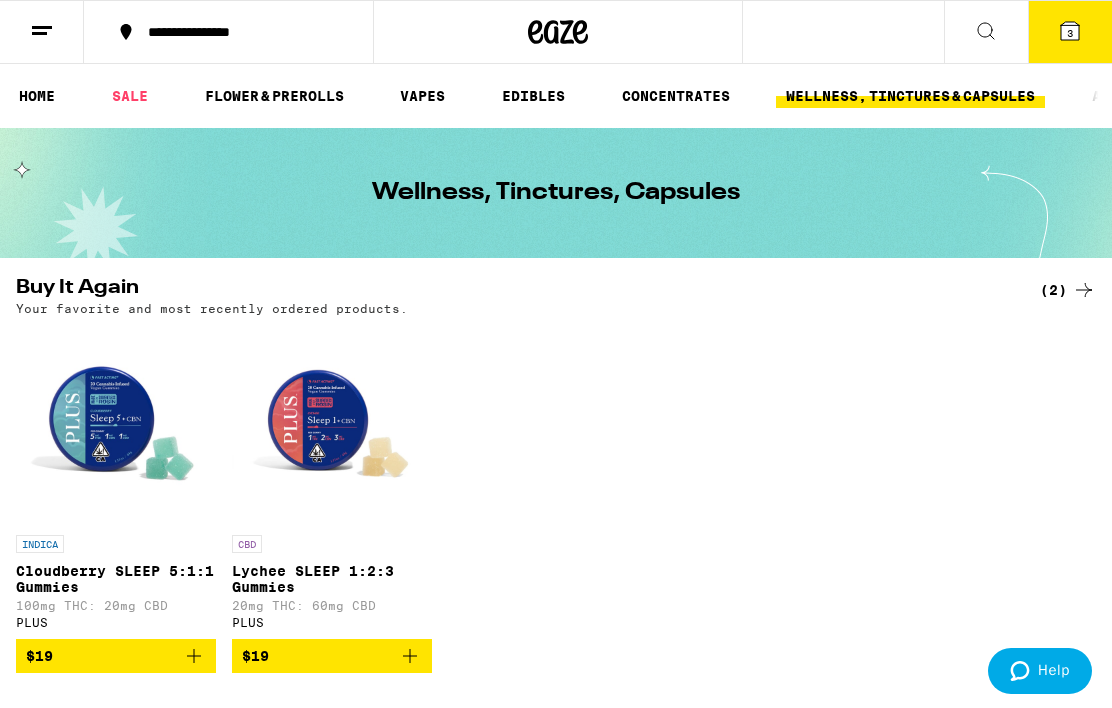click on "WELLNESS, TINCTURES & CAPSULES" at bounding box center [910, 96] 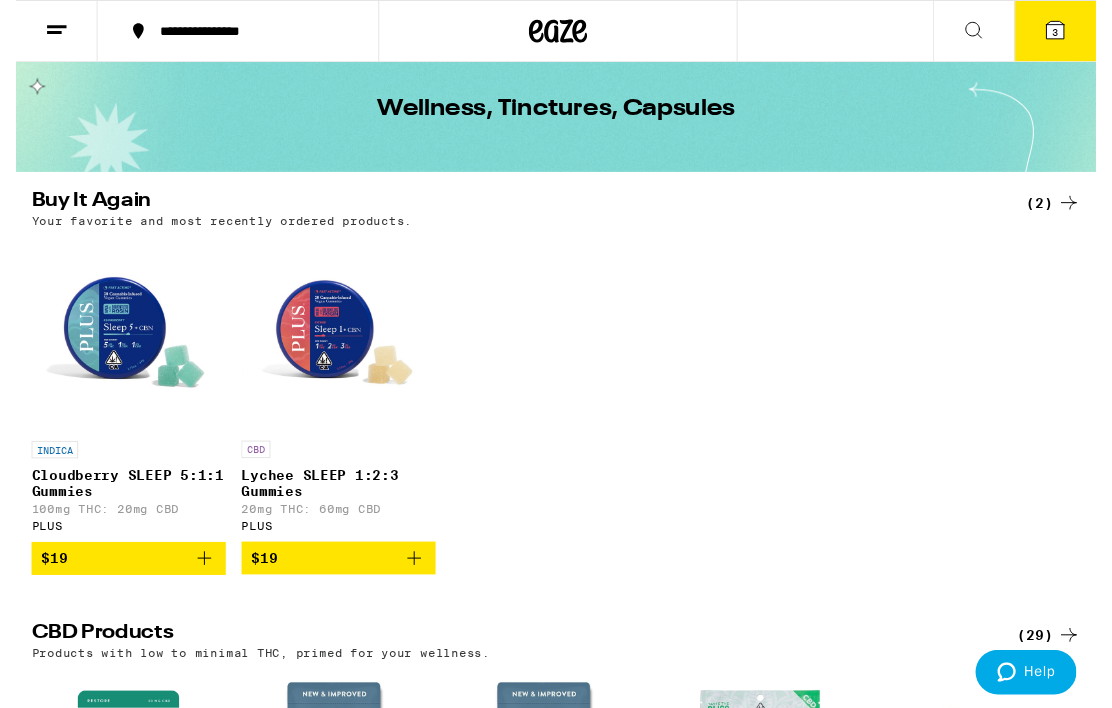 scroll, scrollTop: 0, scrollLeft: 0, axis: both 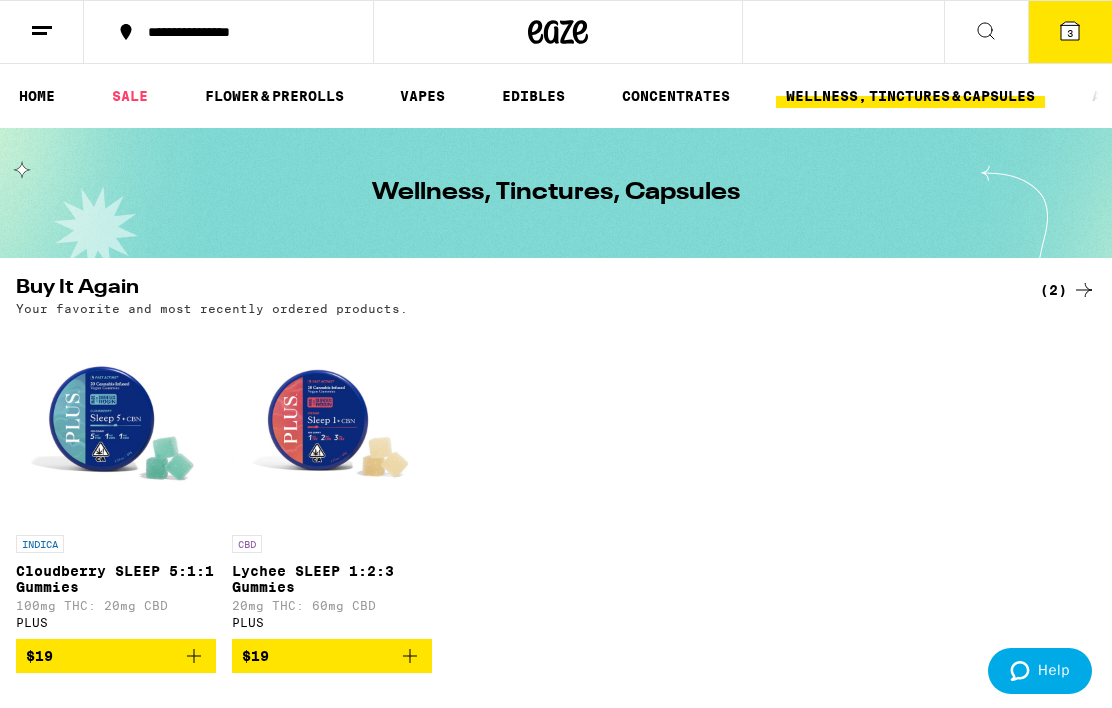 click on "FLOWER & PREROLLS" at bounding box center [274, 96] 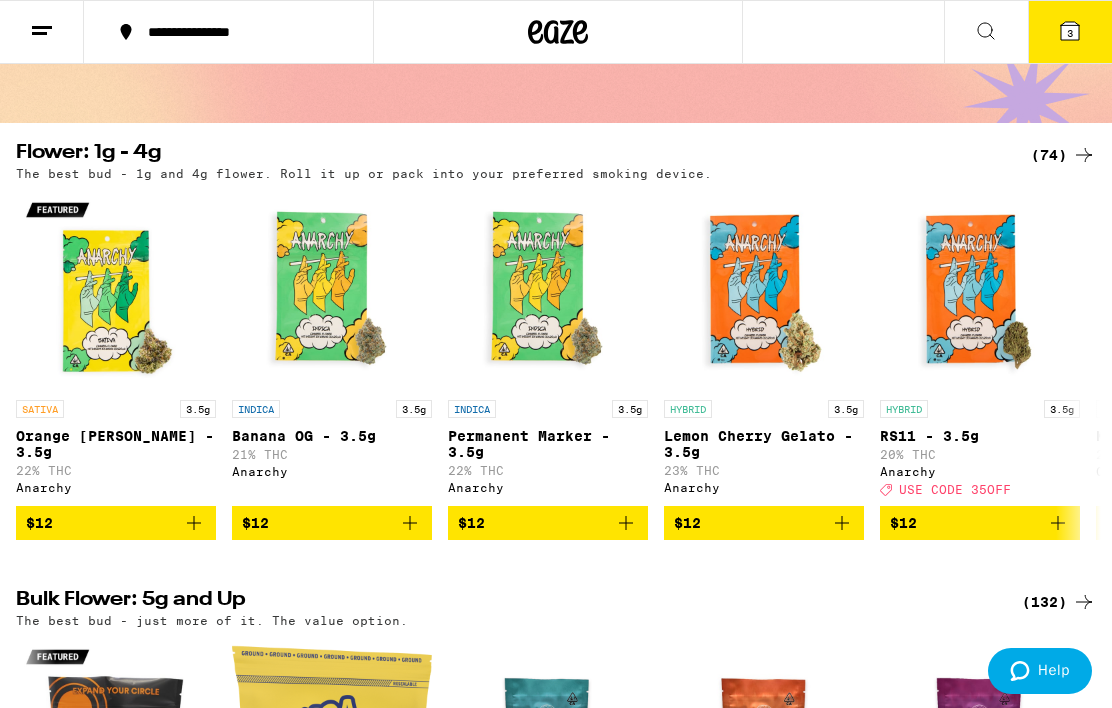 scroll, scrollTop: 0, scrollLeft: 0, axis: both 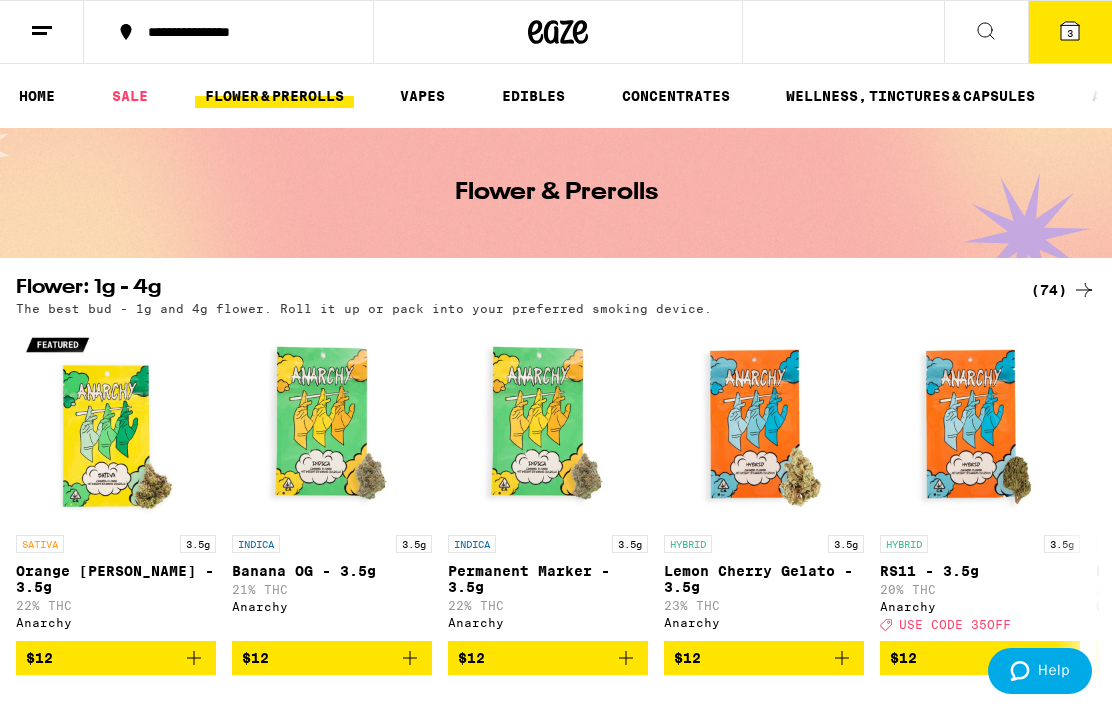 click 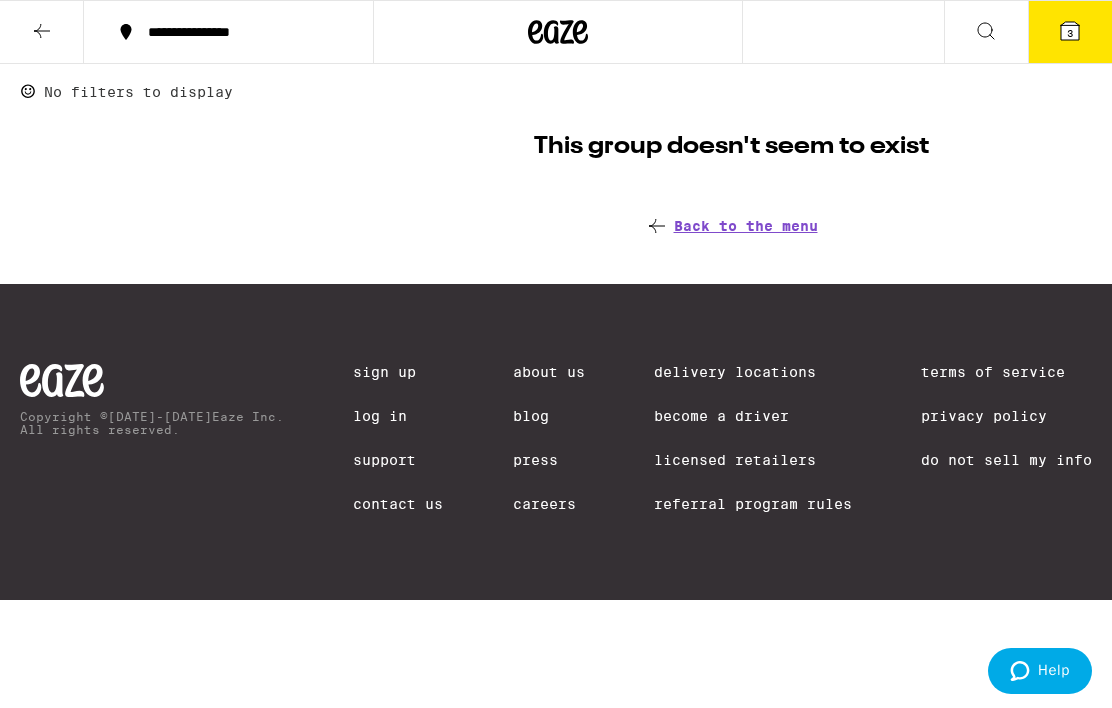 click on "Copyright ©  [DATE]-[DATE]  Eaze Inc. All rights reserved. Sign Up Log In Support Contact Us About Us Blog Press Careers Delivery Locations Become a Driver Licensed Retailers Referral Program Rules Terms of Service Privacy Policy Do Not Sell My Info" at bounding box center [556, 442] 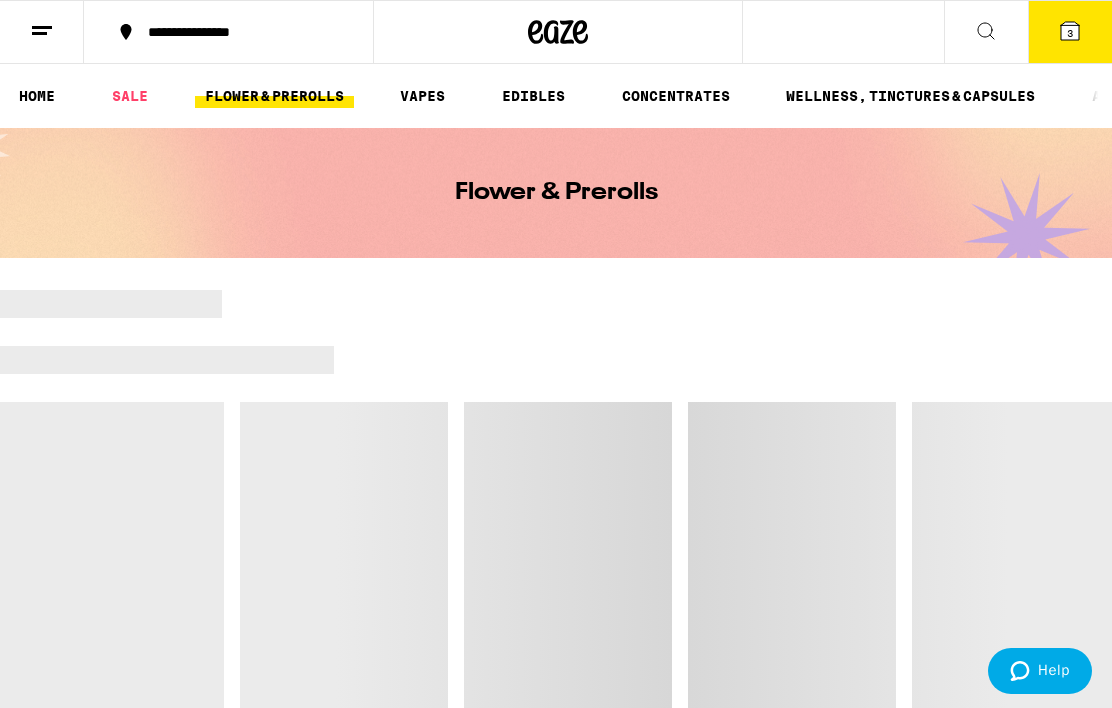 click 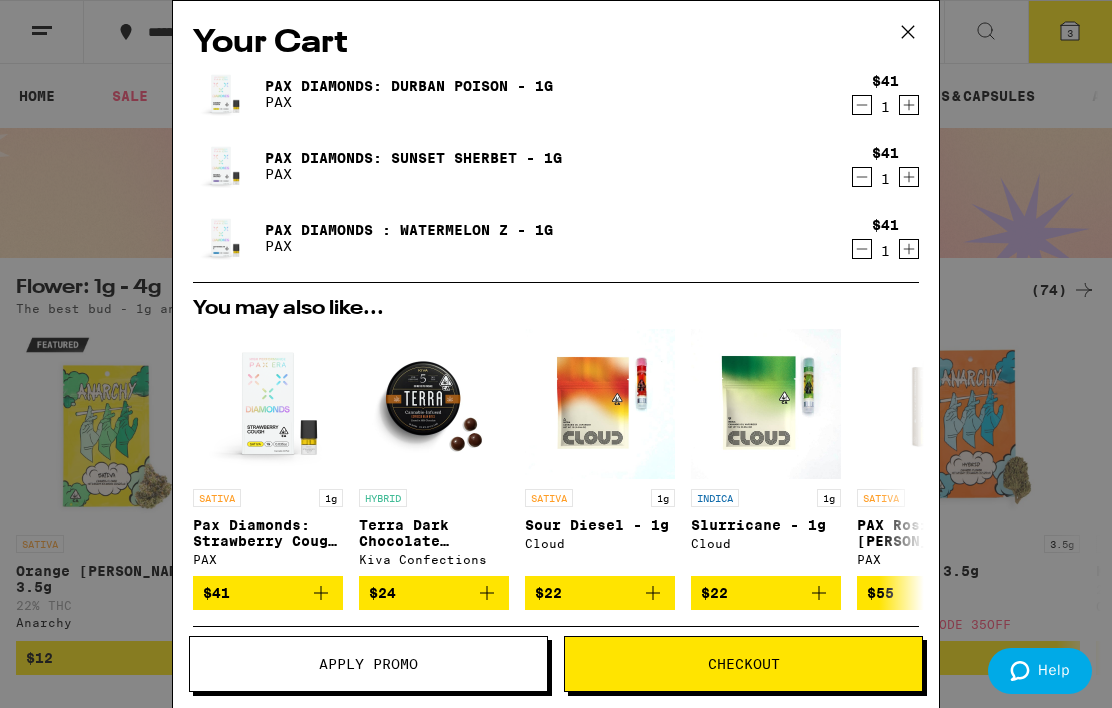 scroll, scrollTop: 0, scrollLeft: 0, axis: both 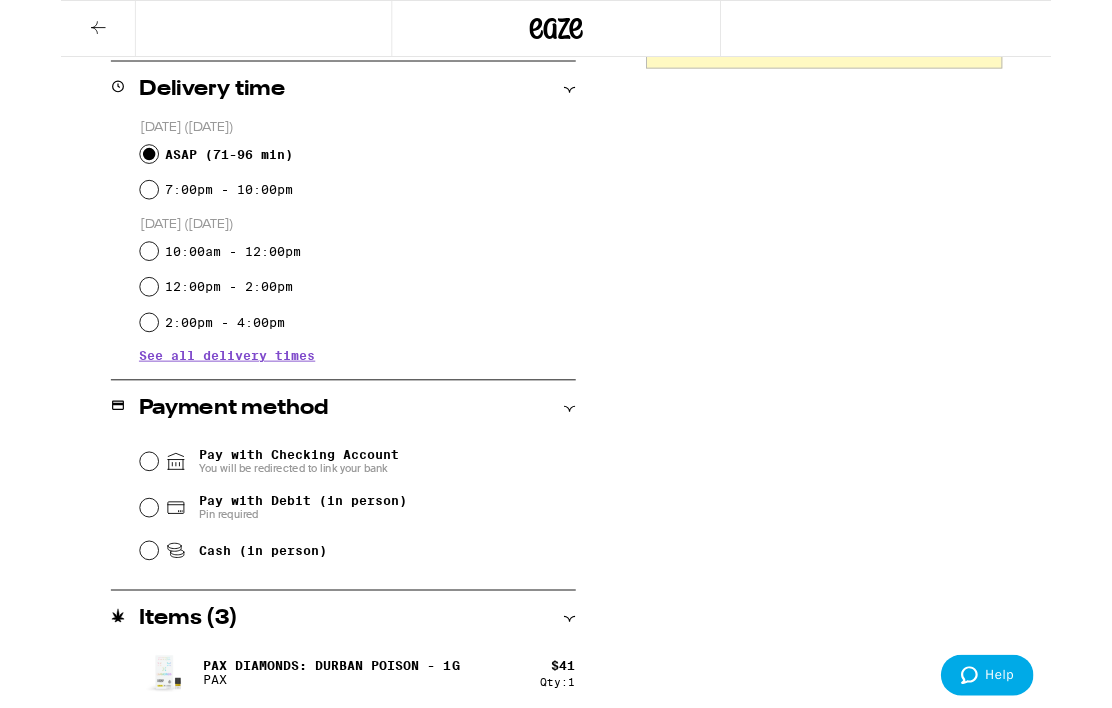 click on "Pay with Debit (in person) Pin required" at bounding box center [99, 570] 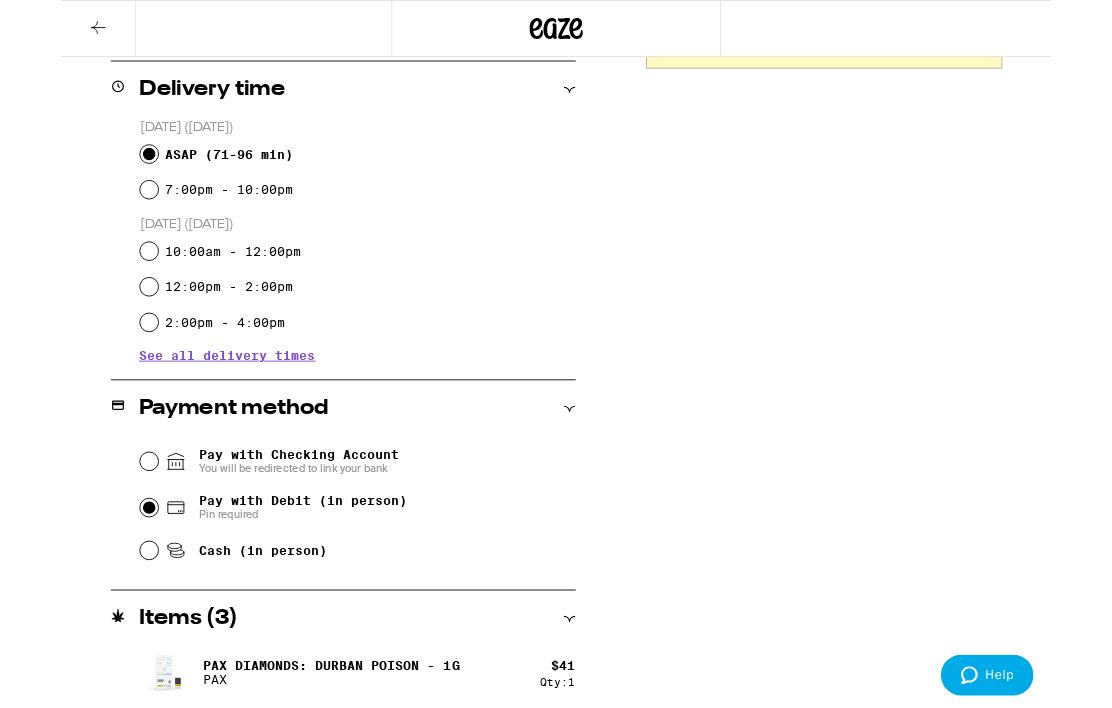 radio on "true" 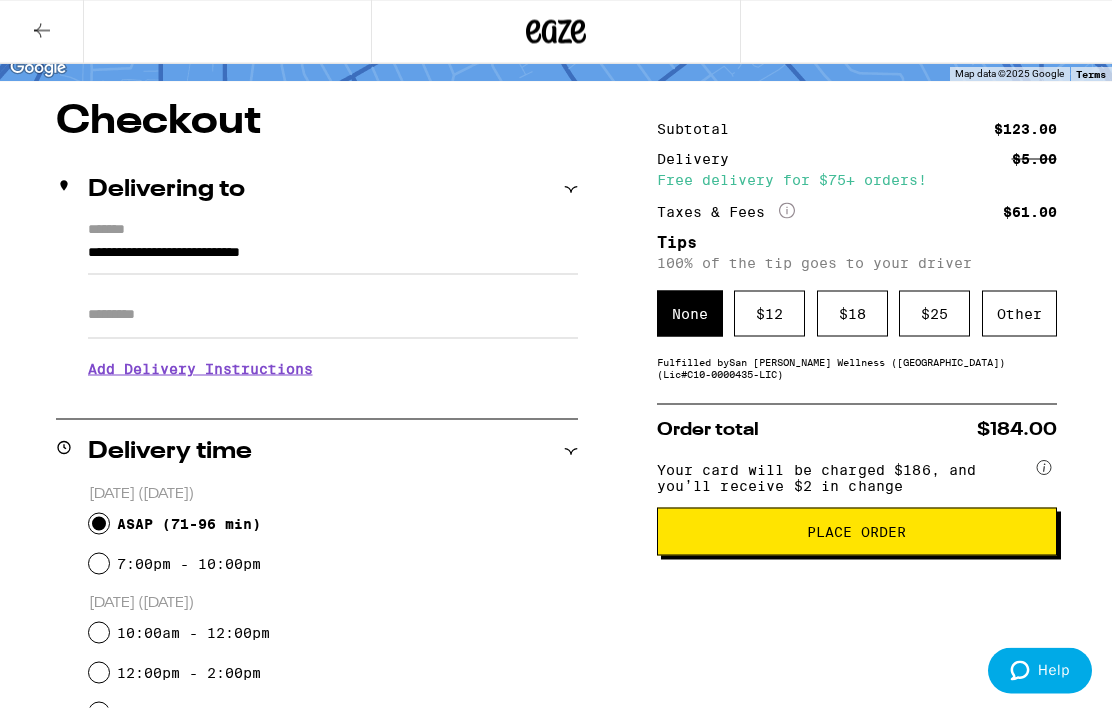 scroll, scrollTop: 138, scrollLeft: 0, axis: vertical 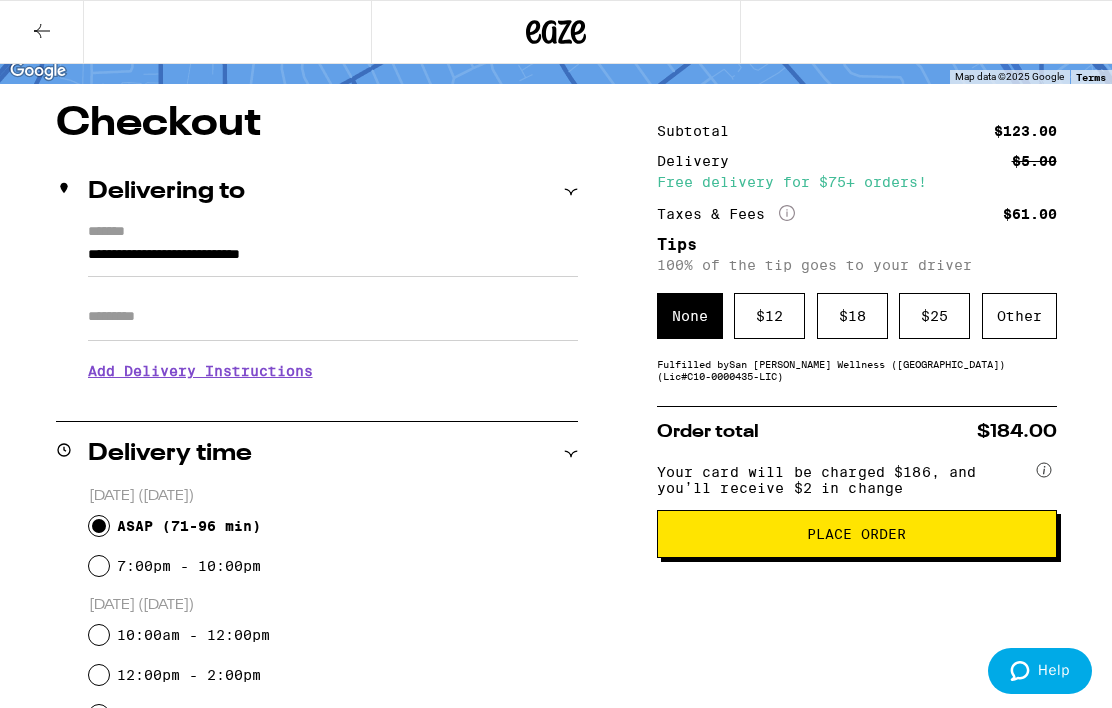 click on "$ 12" at bounding box center [769, 316] 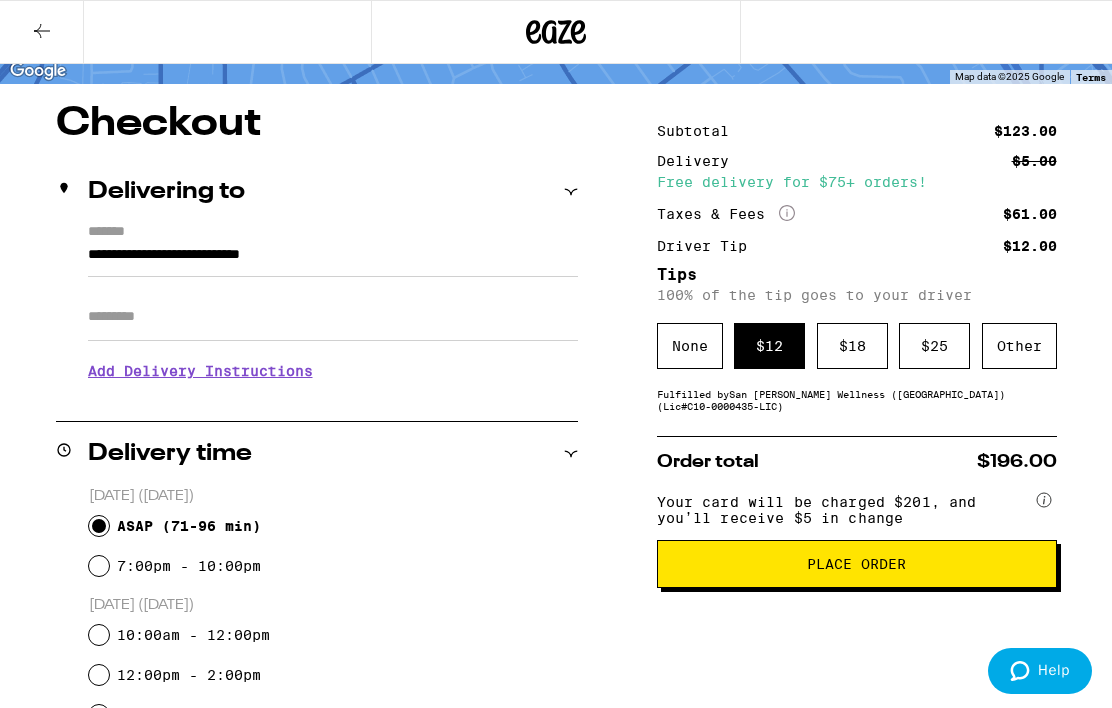 click on "None" at bounding box center (690, 346) 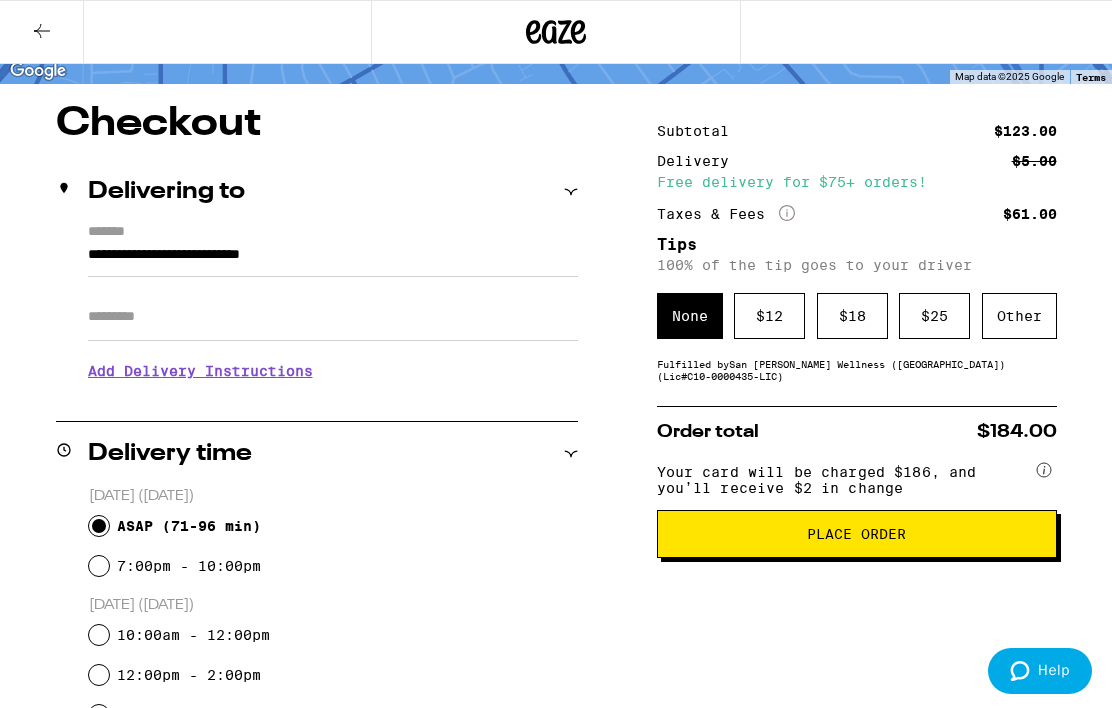 click on "Place Order" at bounding box center [856, 534] 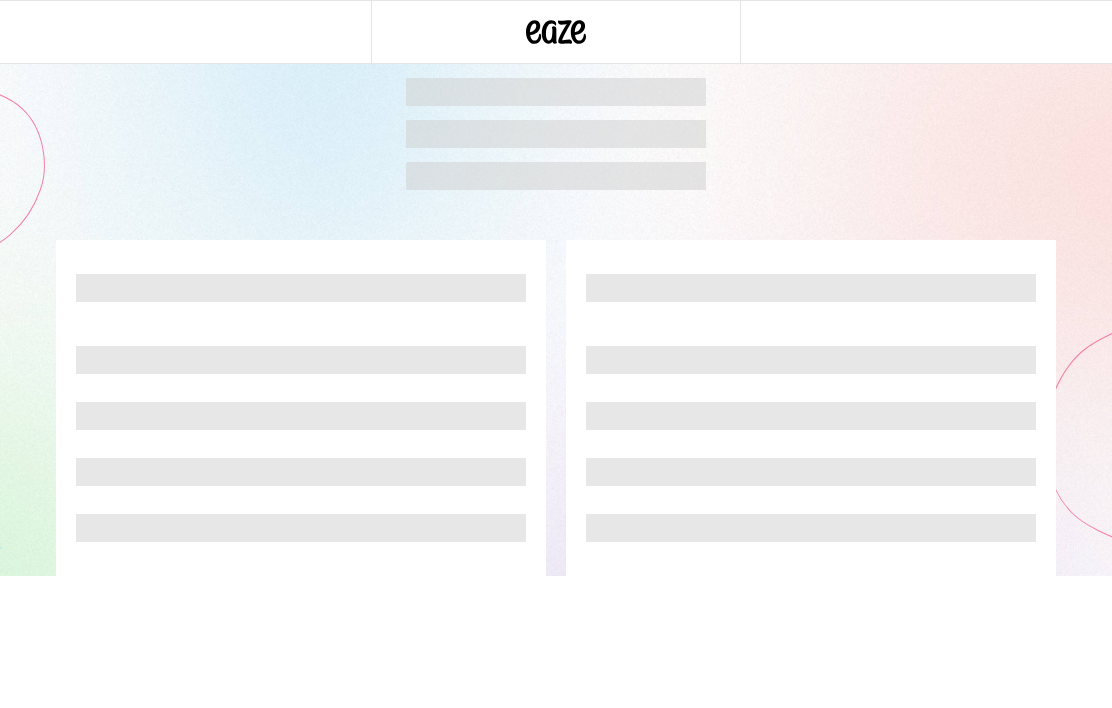 scroll, scrollTop: 0, scrollLeft: 0, axis: both 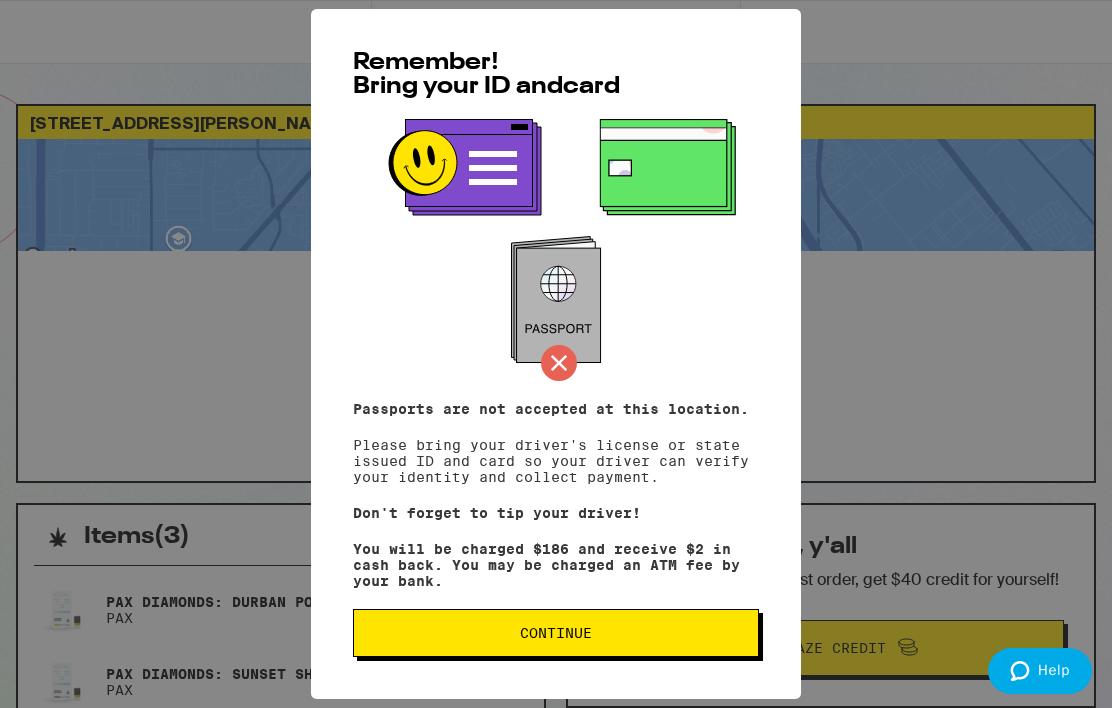 click on "Continue" at bounding box center (556, 633) 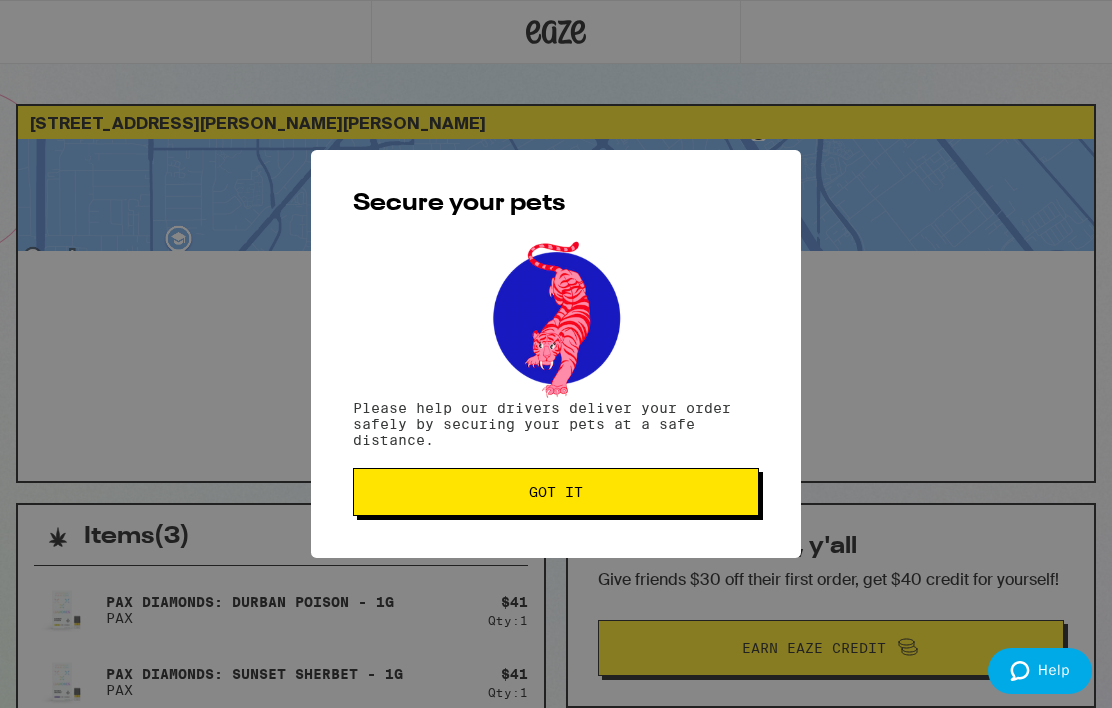 click on "Got it" at bounding box center (556, 492) 